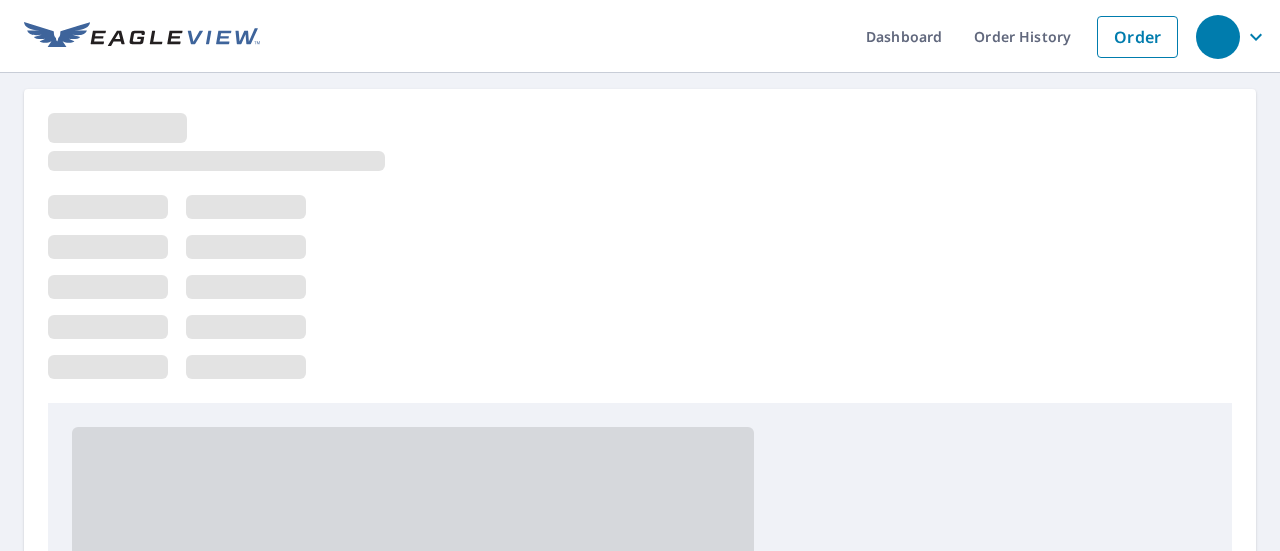 scroll, scrollTop: 0, scrollLeft: 0, axis: both 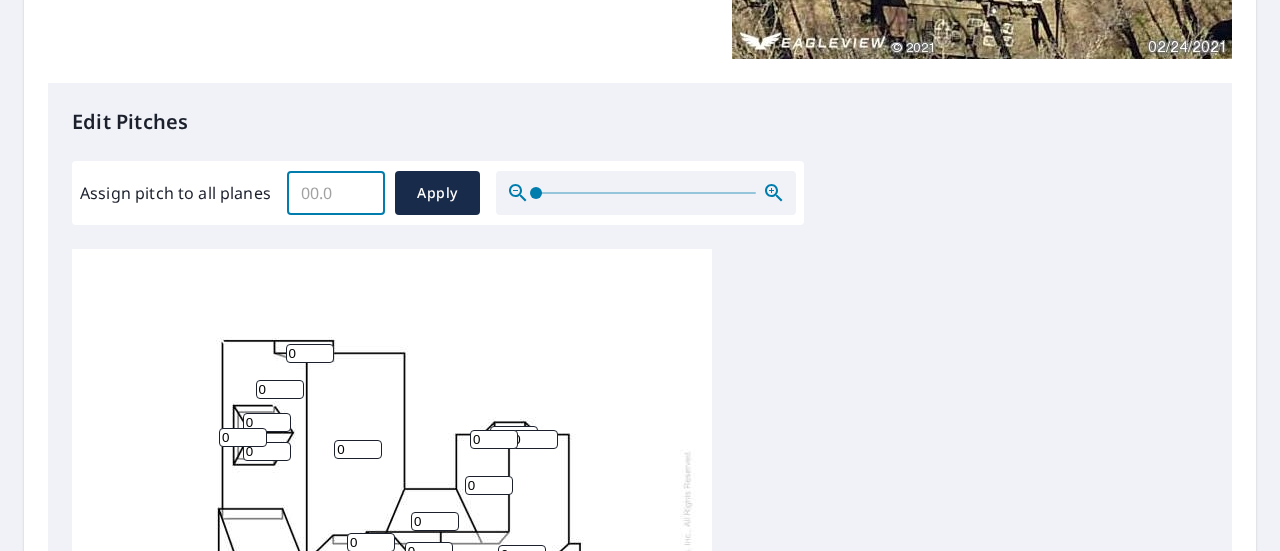 click on "Assign pitch to all planes" at bounding box center (336, 193) 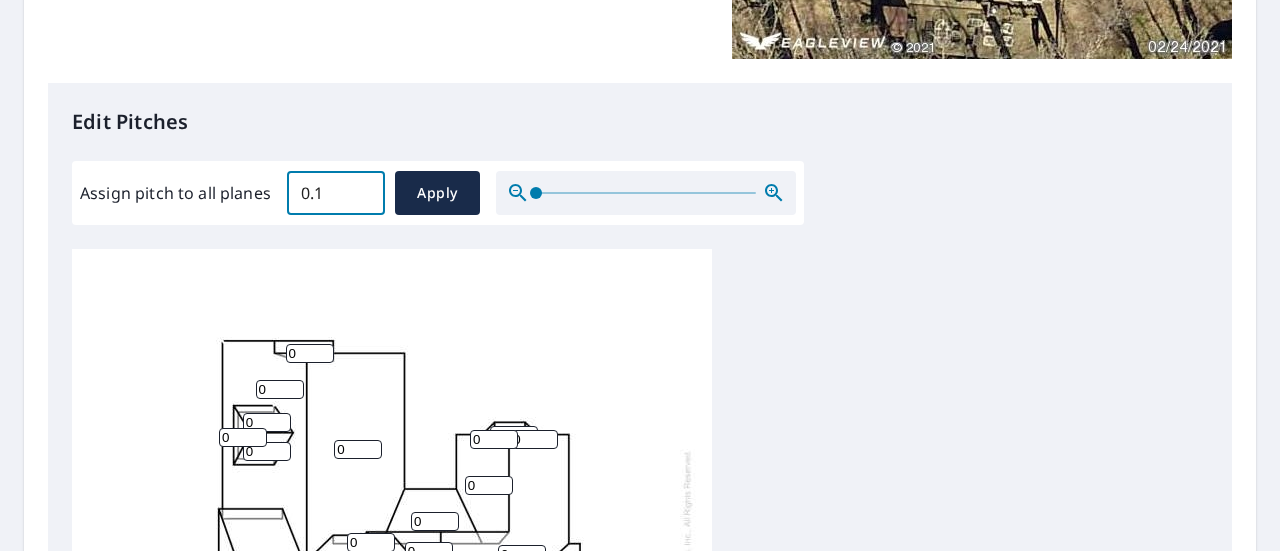 click on "0.1" at bounding box center [336, 193] 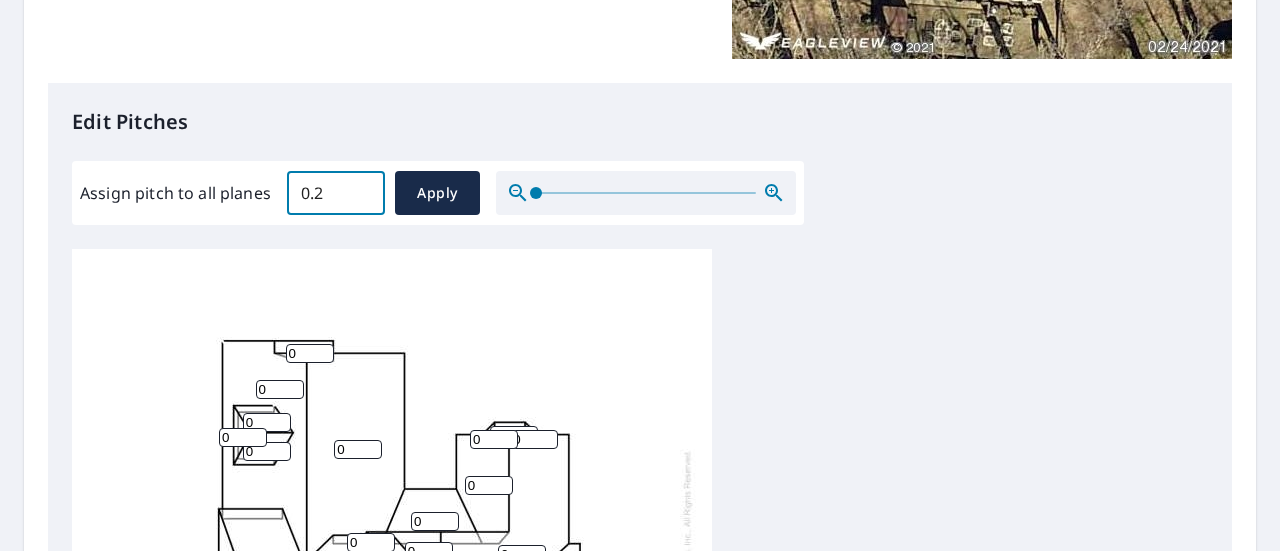 click on "0.2" at bounding box center [336, 193] 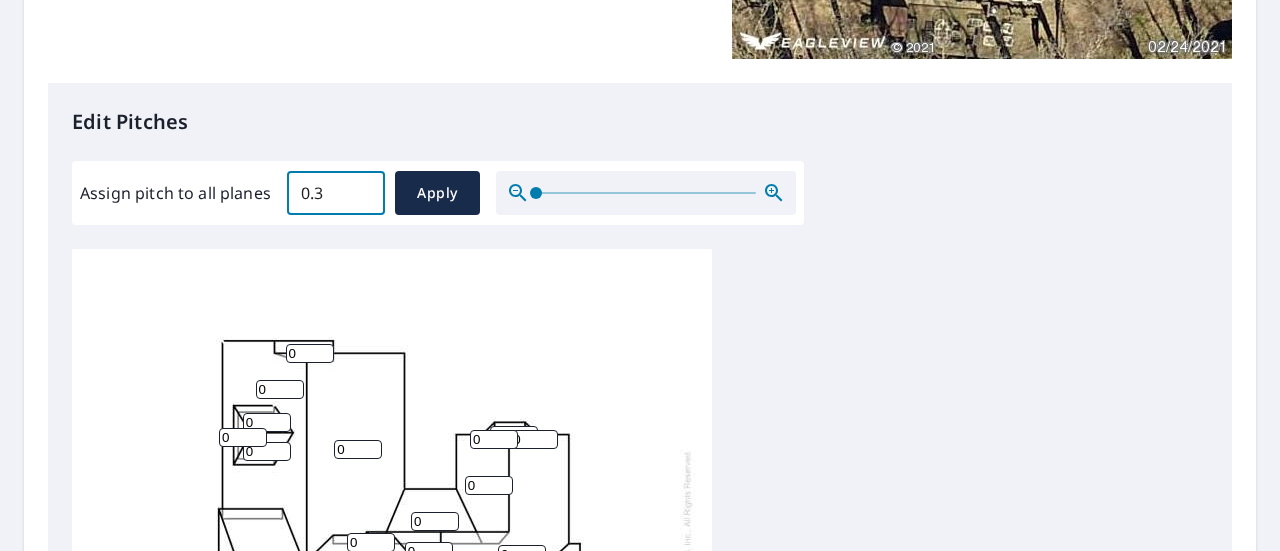 click on "0.3" at bounding box center (336, 193) 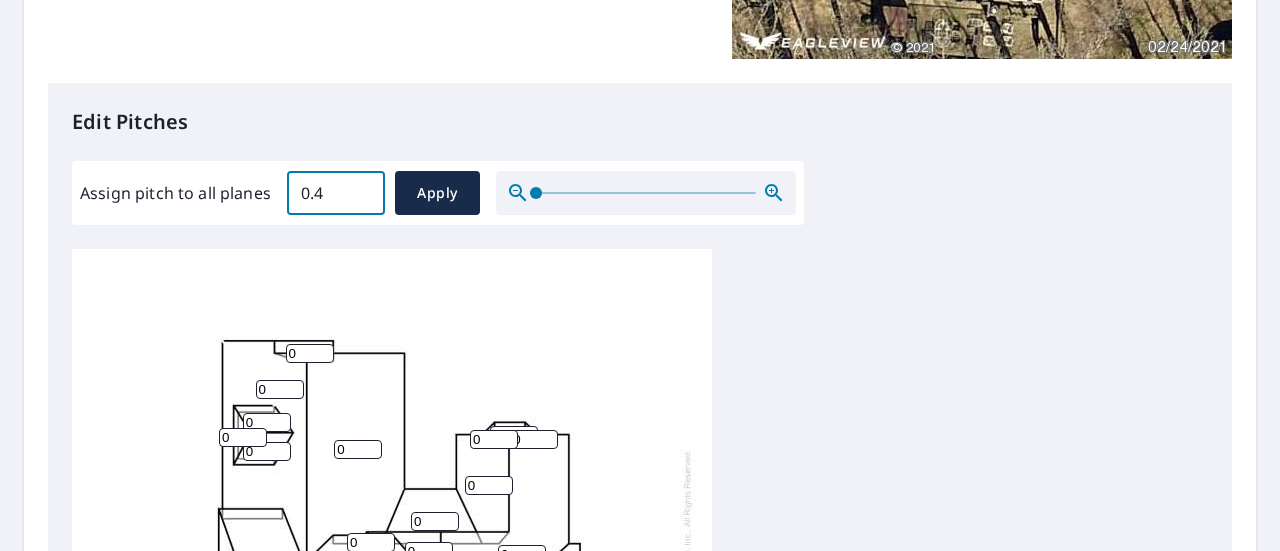 click on "0.4" at bounding box center [336, 193] 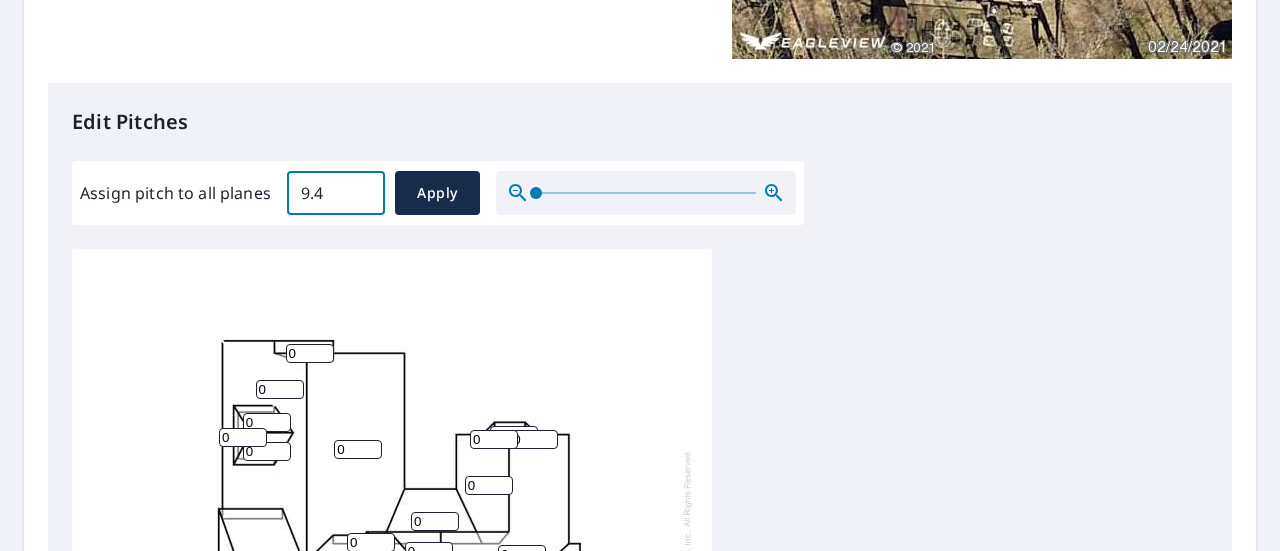 click on "9.4" at bounding box center (336, 193) 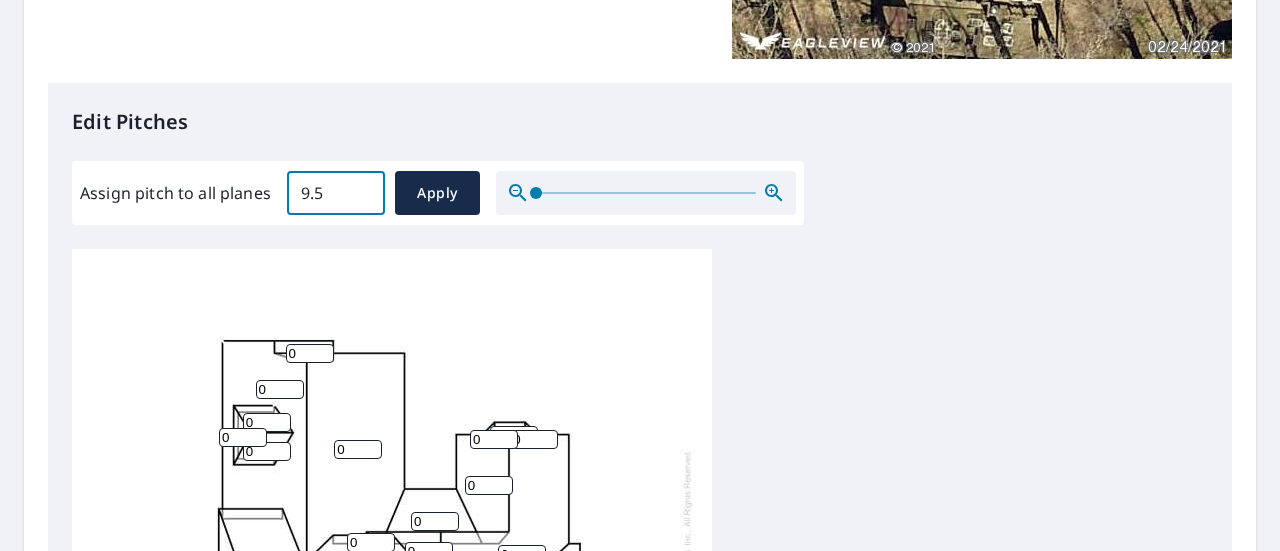 click on "9.5" at bounding box center (336, 193) 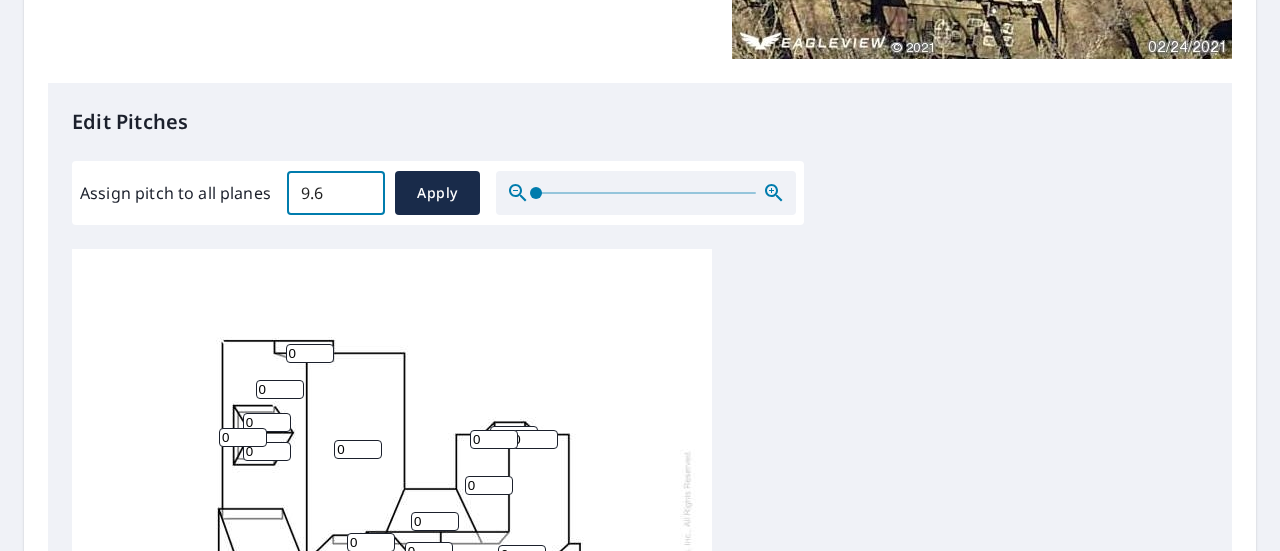 click on "9.6" at bounding box center [336, 193] 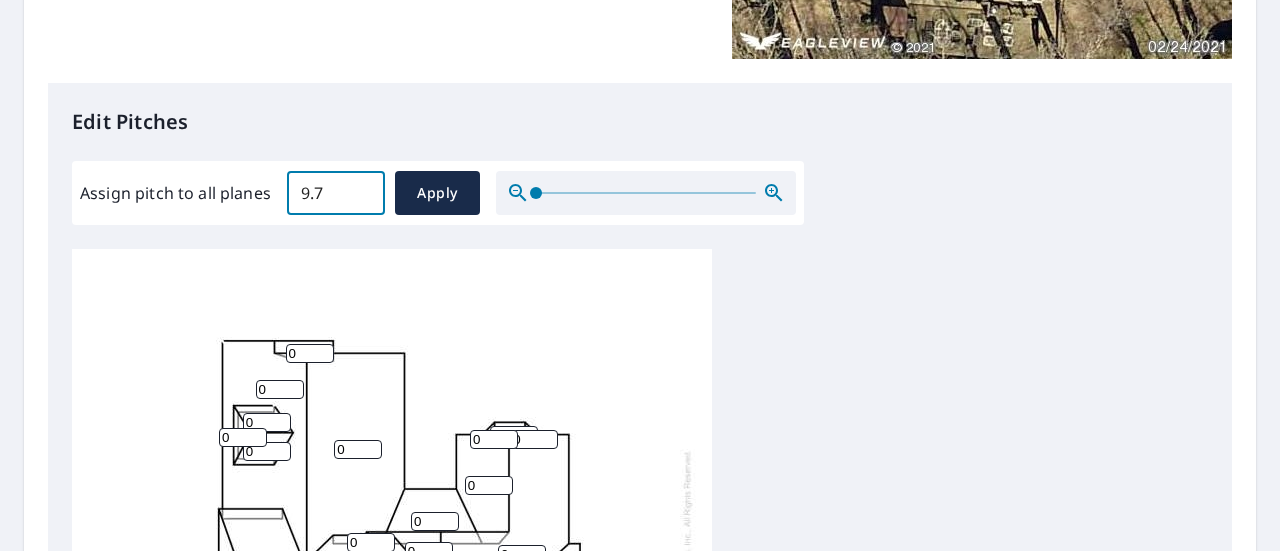 click on "9.7" at bounding box center [336, 193] 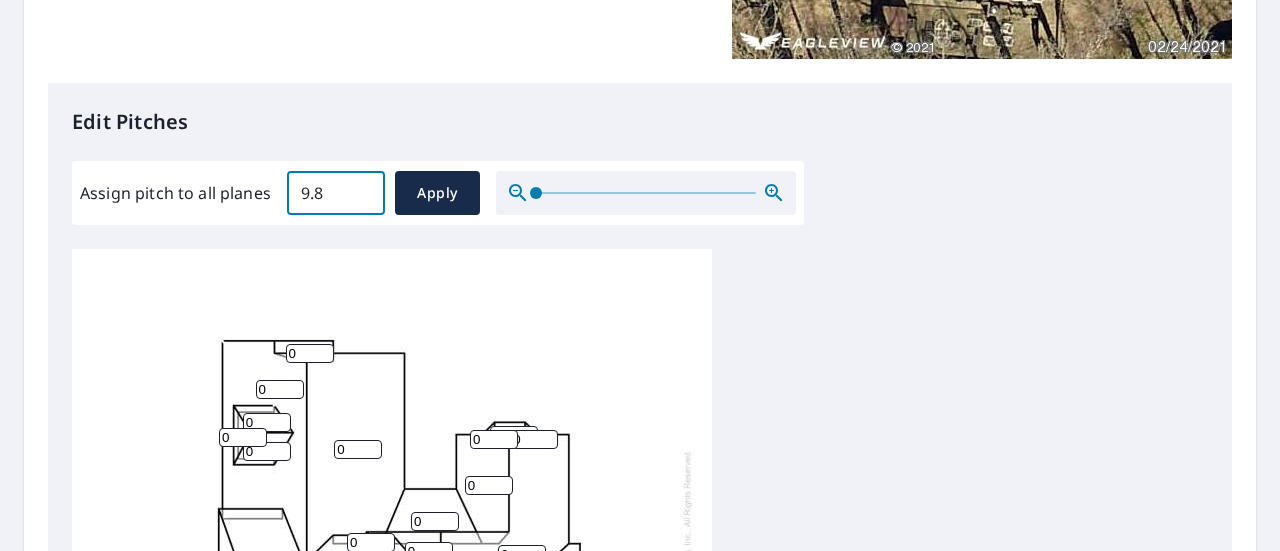 click on "9.8" at bounding box center (336, 193) 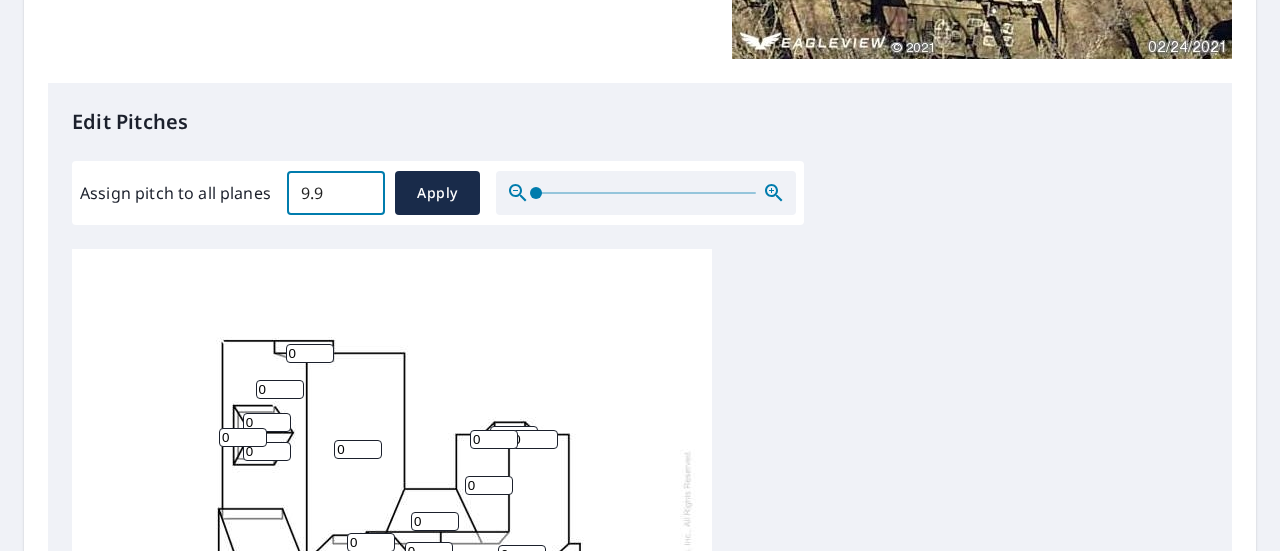 click on "9.9" at bounding box center (336, 193) 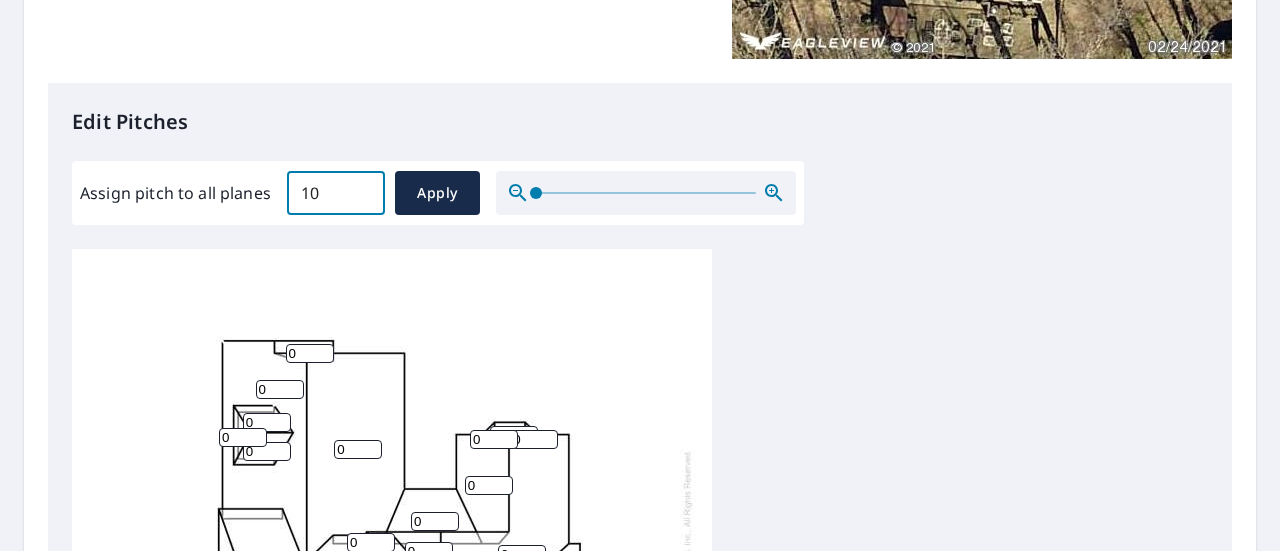 type on "10" 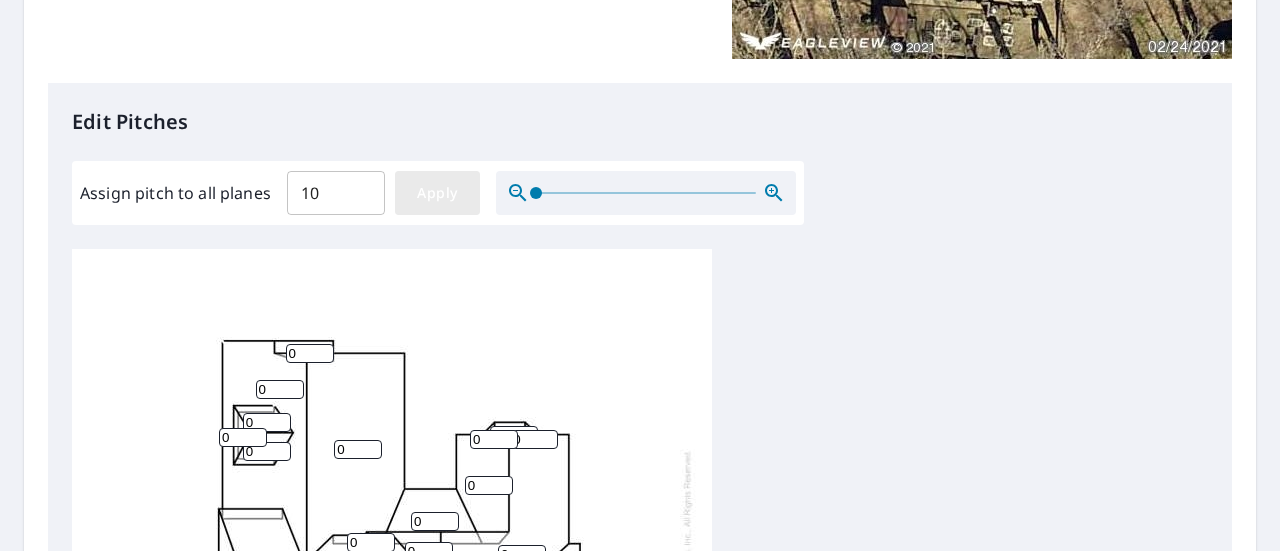 click on "Apply" at bounding box center [437, 193] 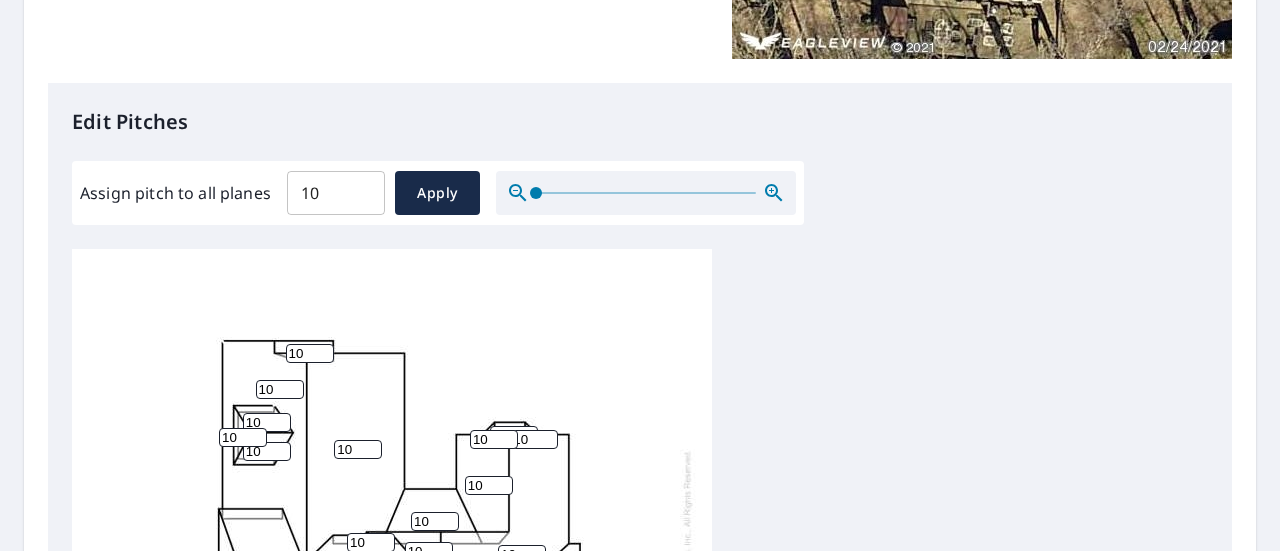 scroll, scrollTop: 21, scrollLeft: 0, axis: vertical 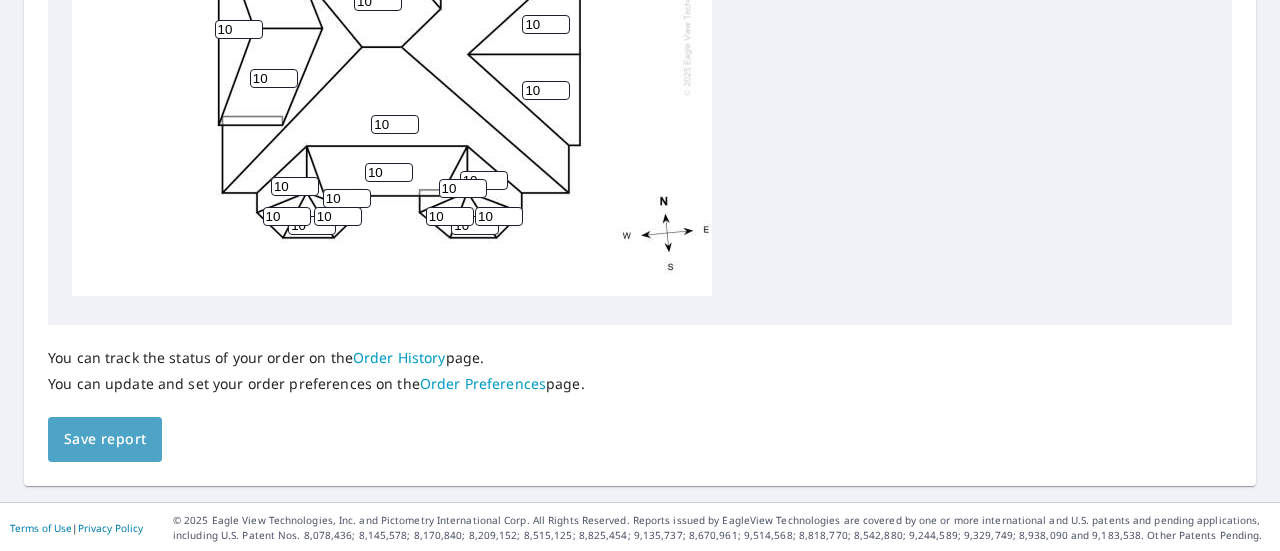 click on "Save report" at bounding box center (105, 439) 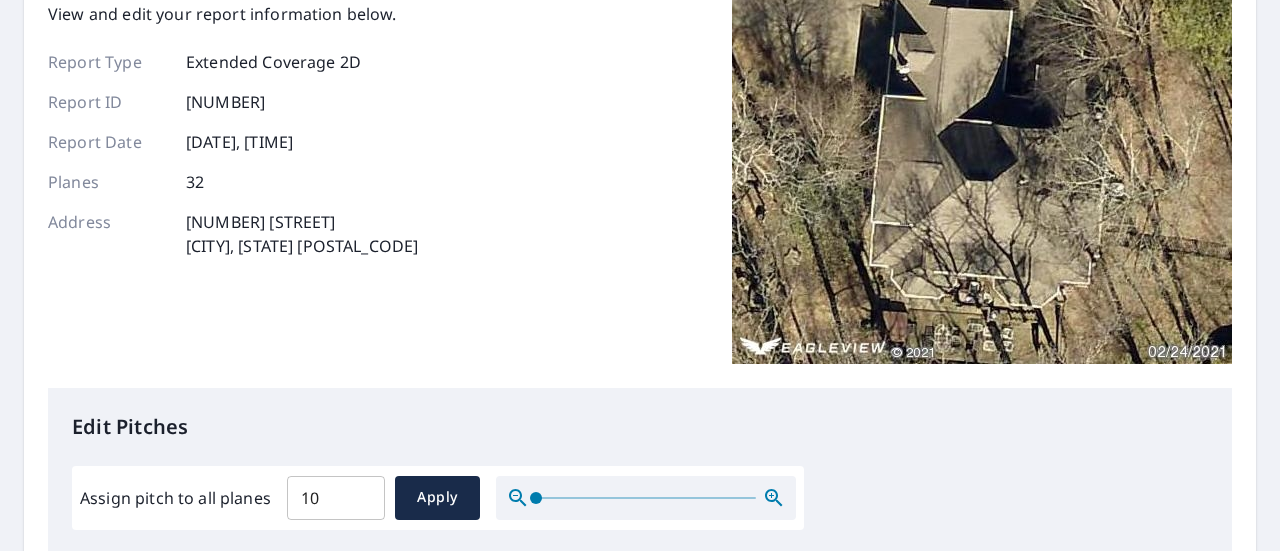 scroll, scrollTop: 0, scrollLeft: 0, axis: both 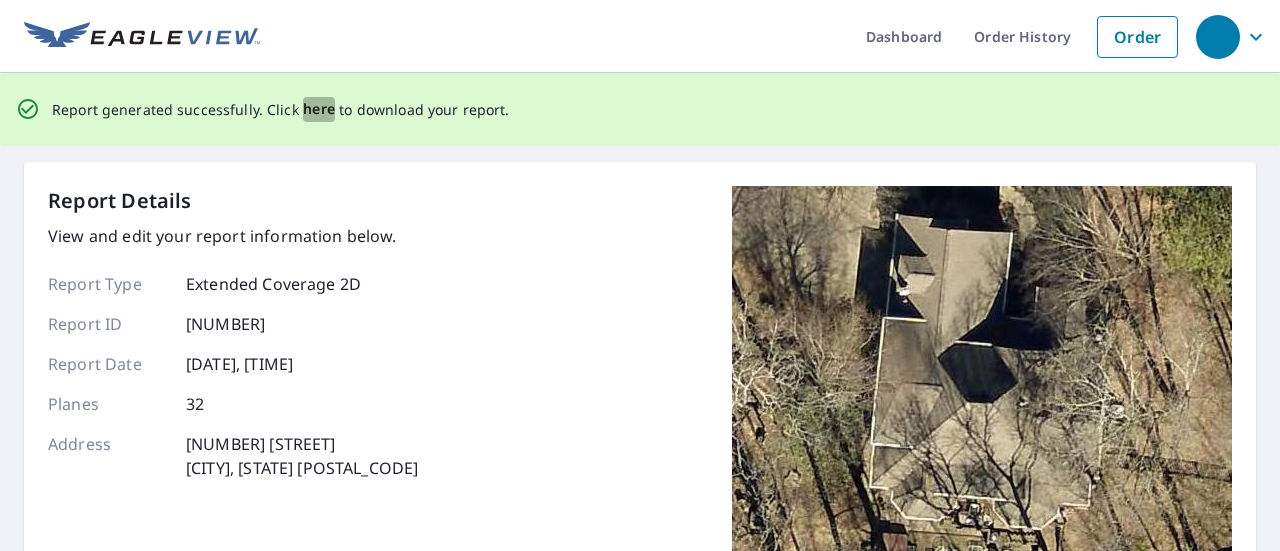 click on "here" at bounding box center [319, 109] 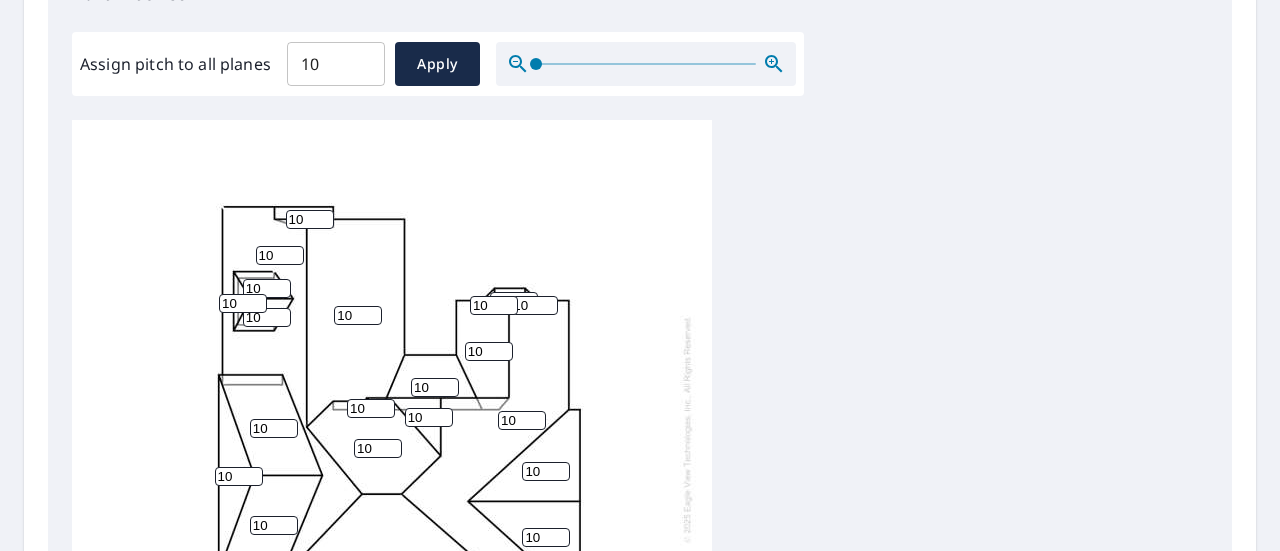 scroll, scrollTop: 584, scrollLeft: 0, axis: vertical 